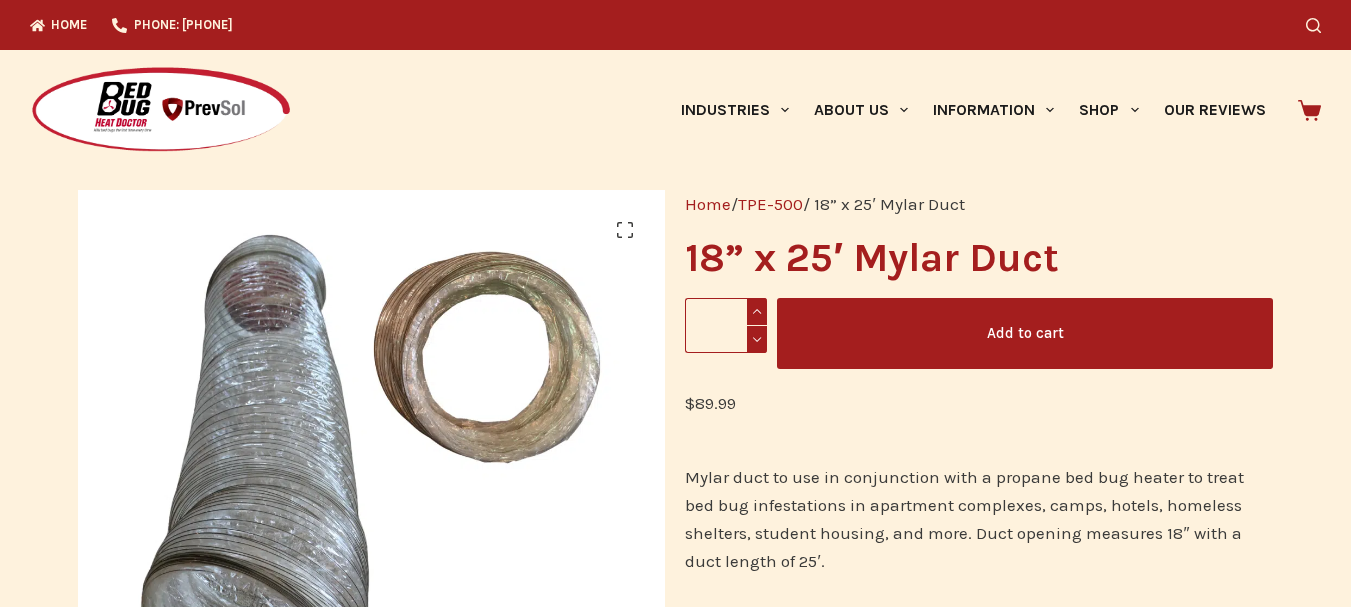 scroll, scrollTop: 0, scrollLeft: 0, axis: both 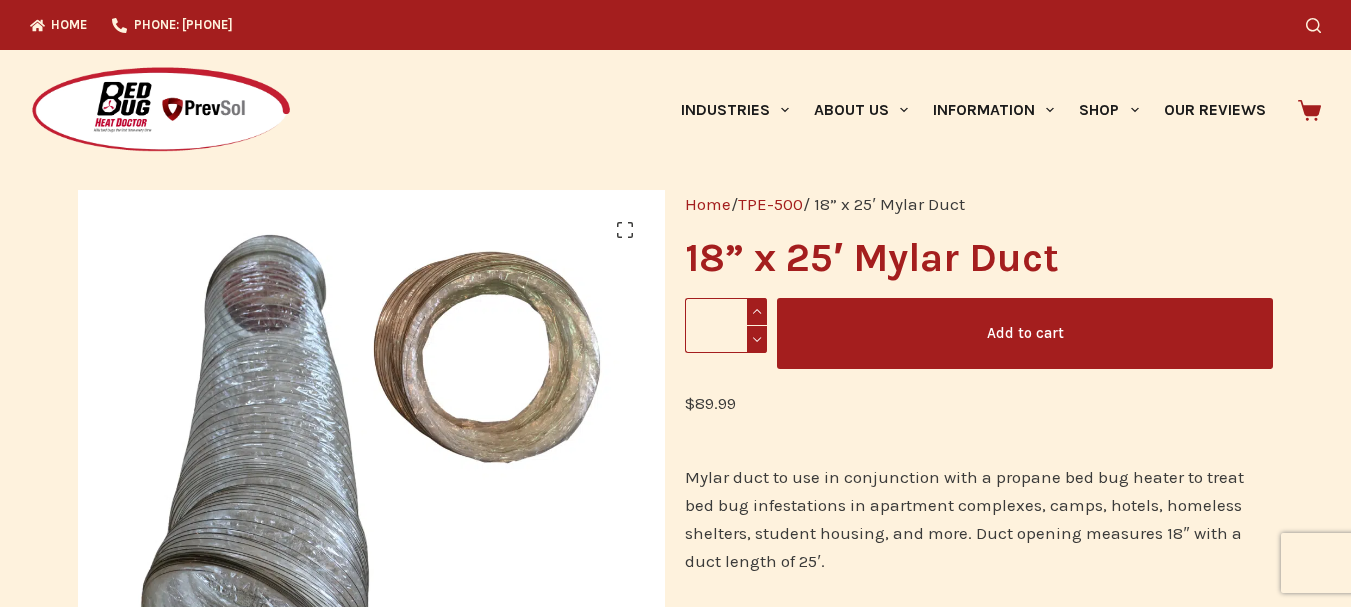 click at bounding box center (757, 311) 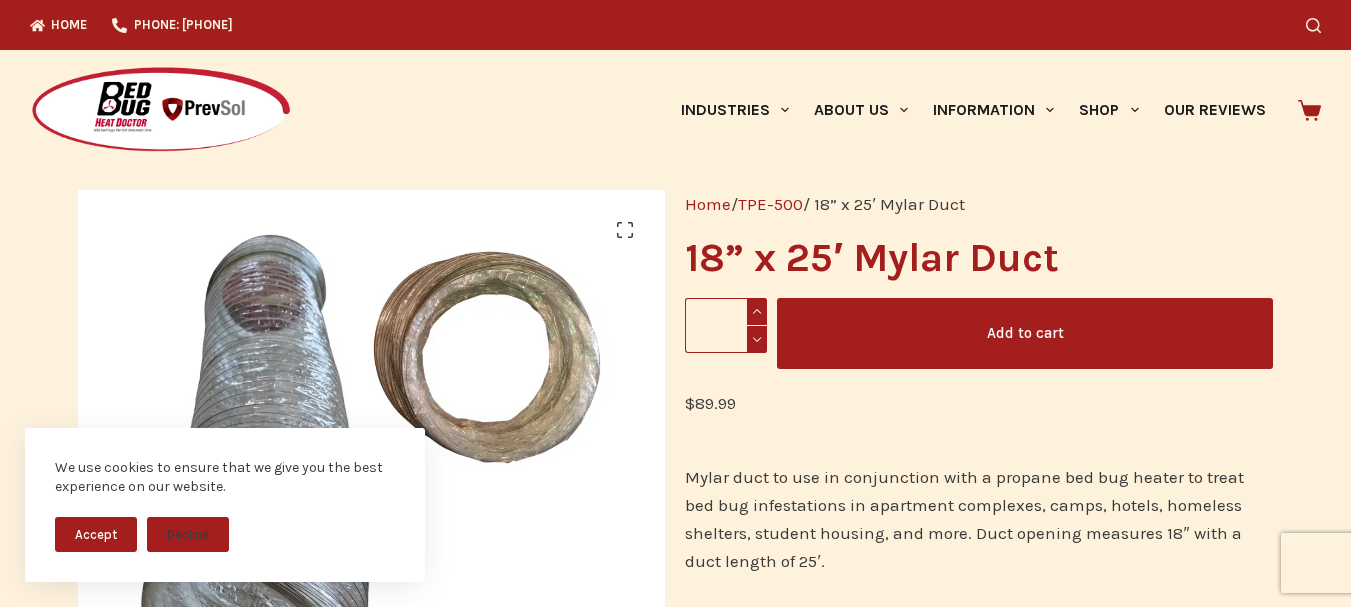 click at bounding box center (757, 311) 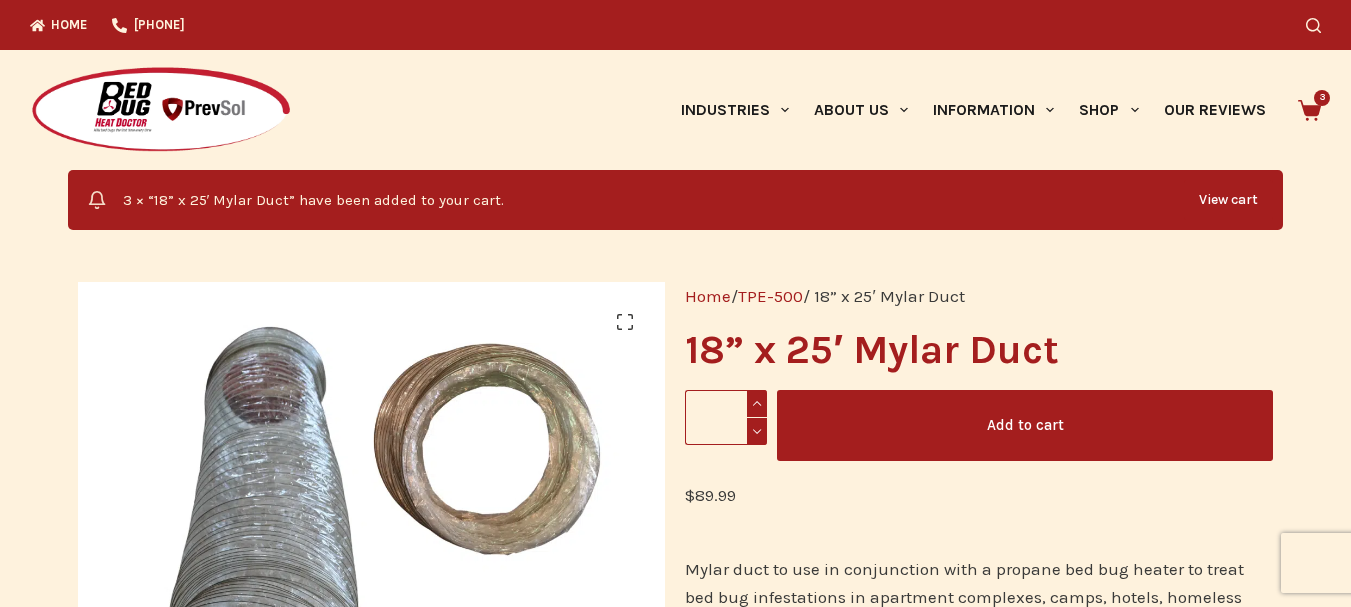 scroll, scrollTop: 0, scrollLeft: 0, axis: both 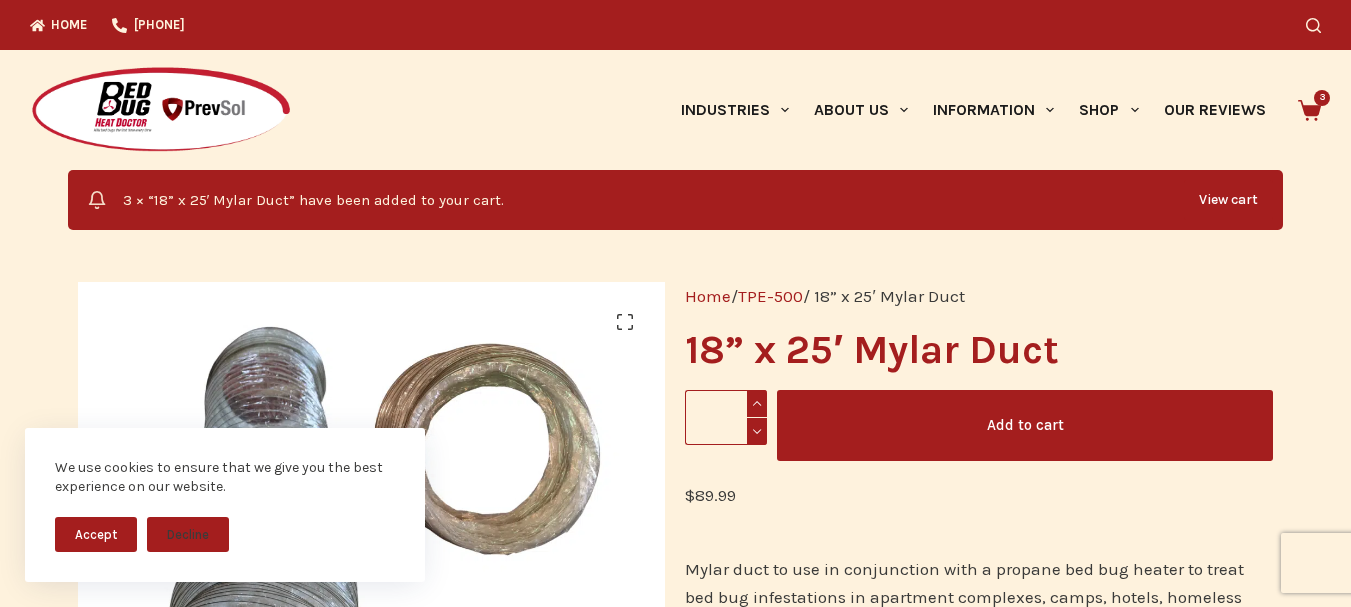 click on "Accept" at bounding box center (96, 534) 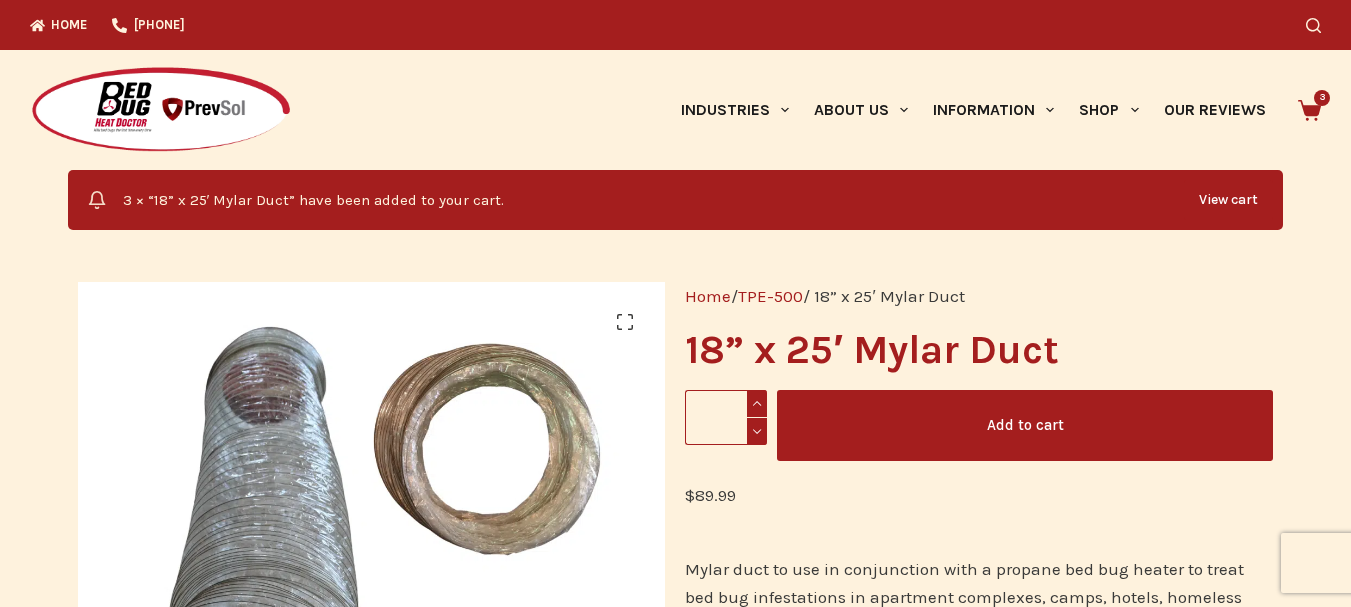 scroll, scrollTop: 0, scrollLeft: 0, axis: both 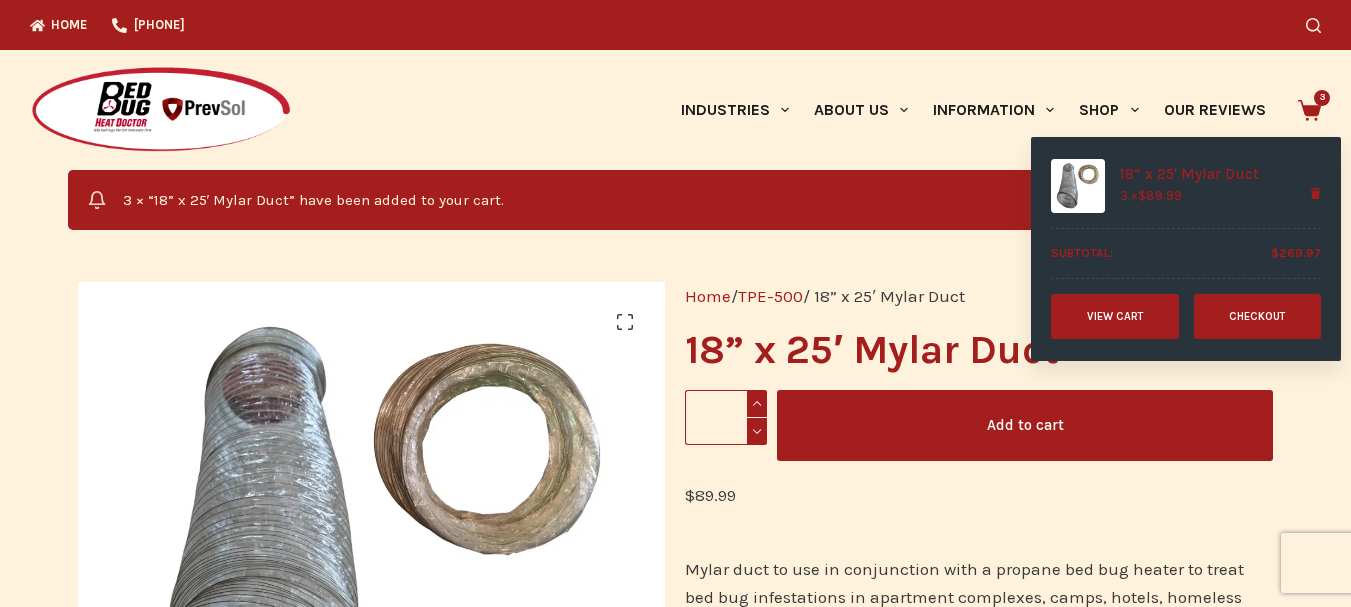 click 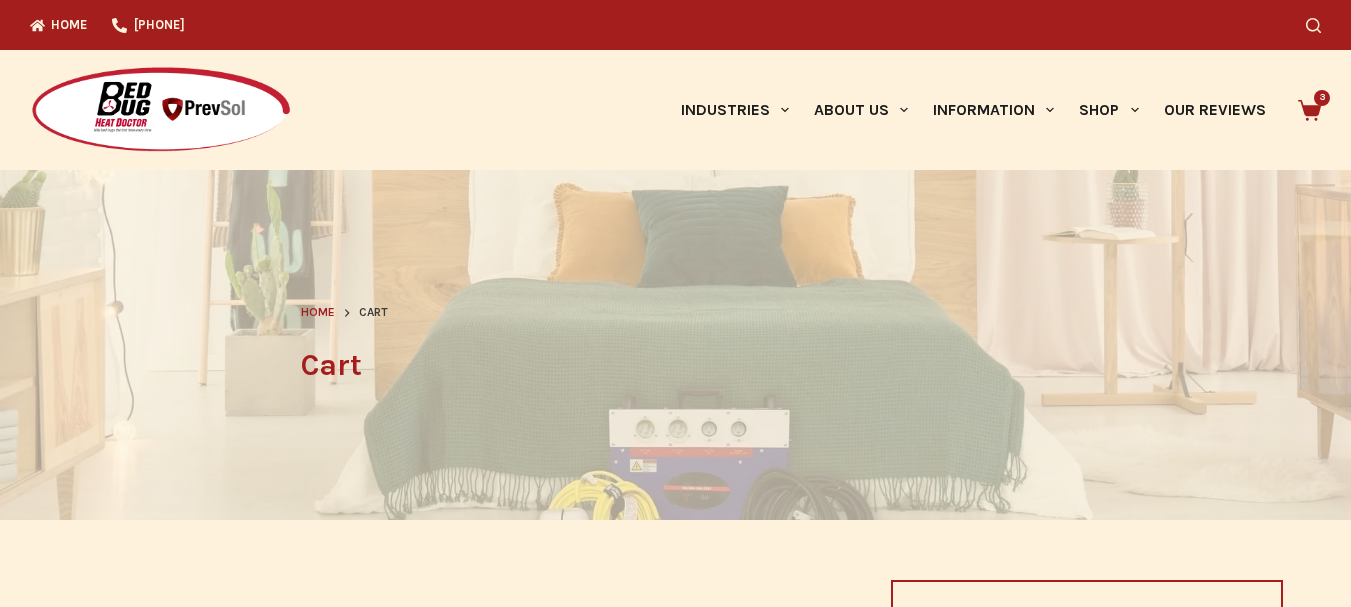 scroll, scrollTop: 0, scrollLeft: 0, axis: both 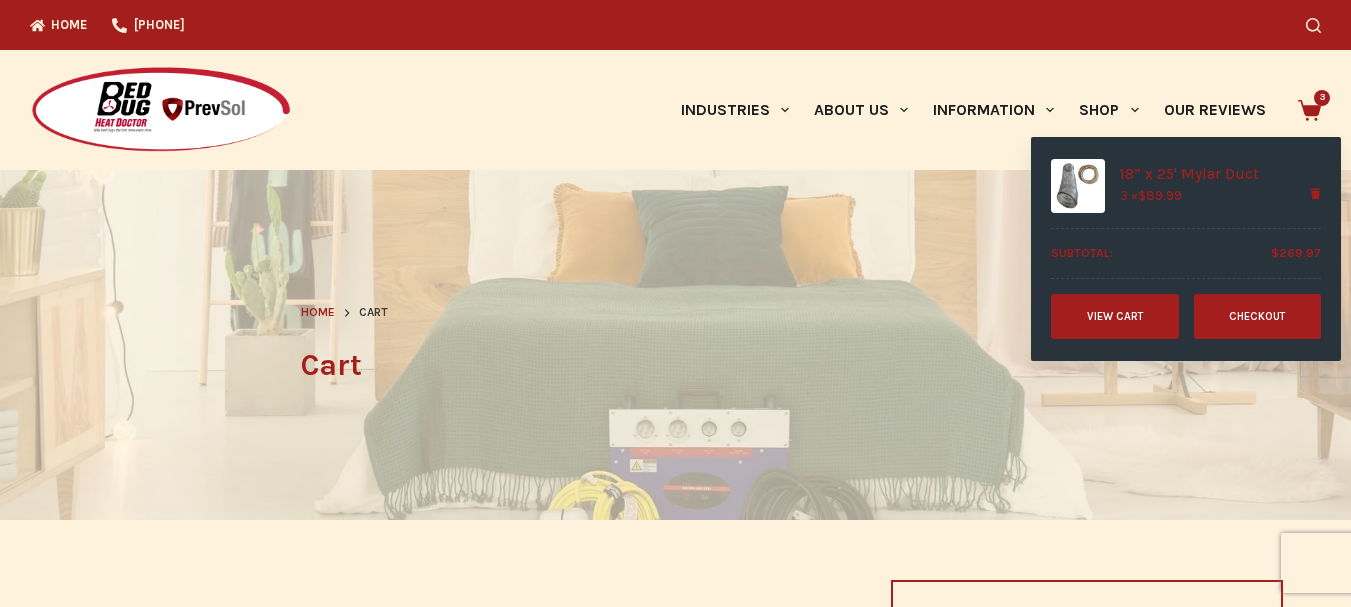 click on "Checkout" at bounding box center [1258, 316] 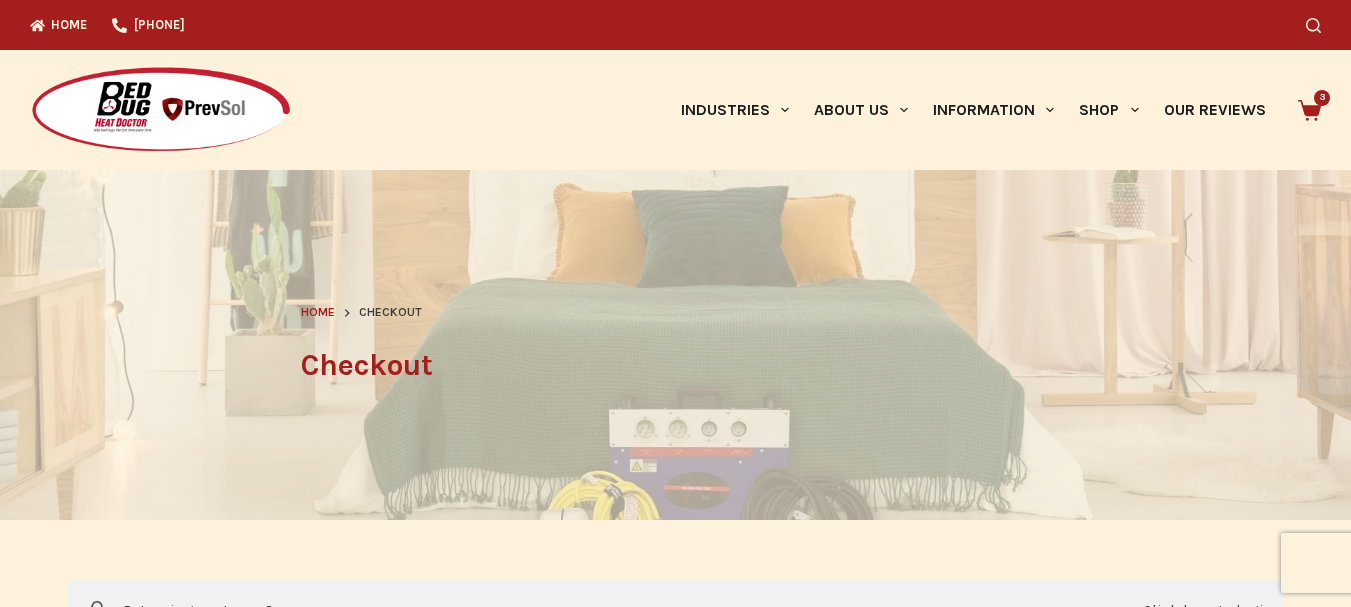 select on "**" 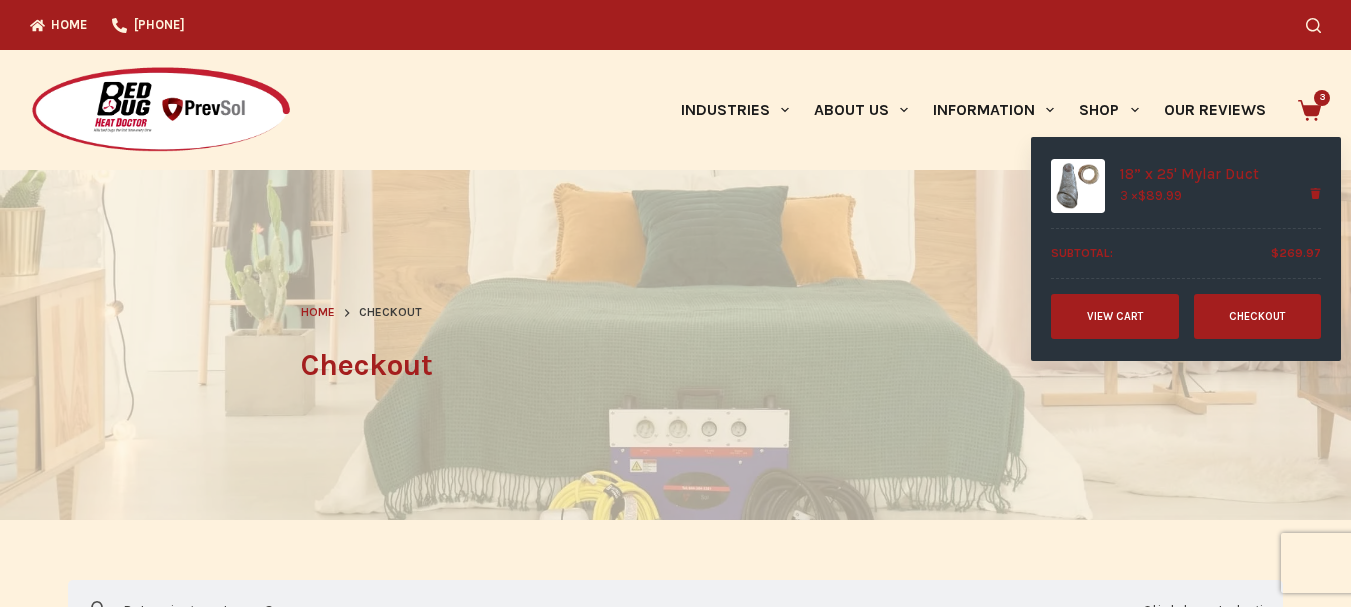 click on "Checkout" at bounding box center [1258, 316] 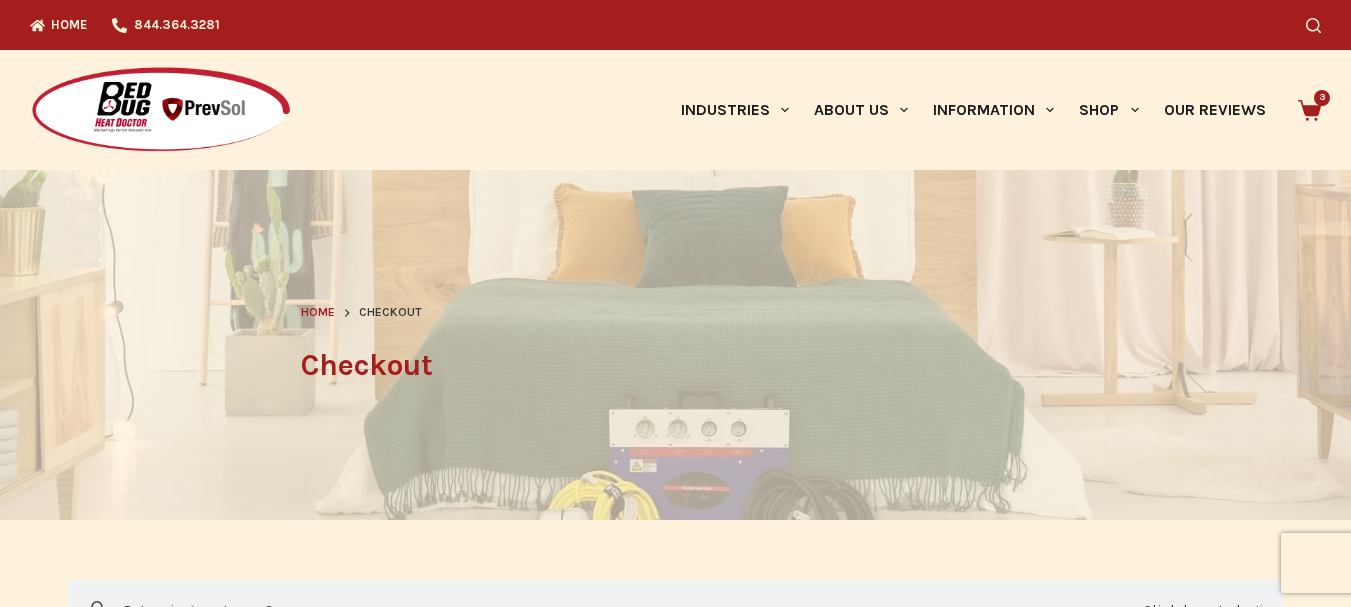 select on "**" 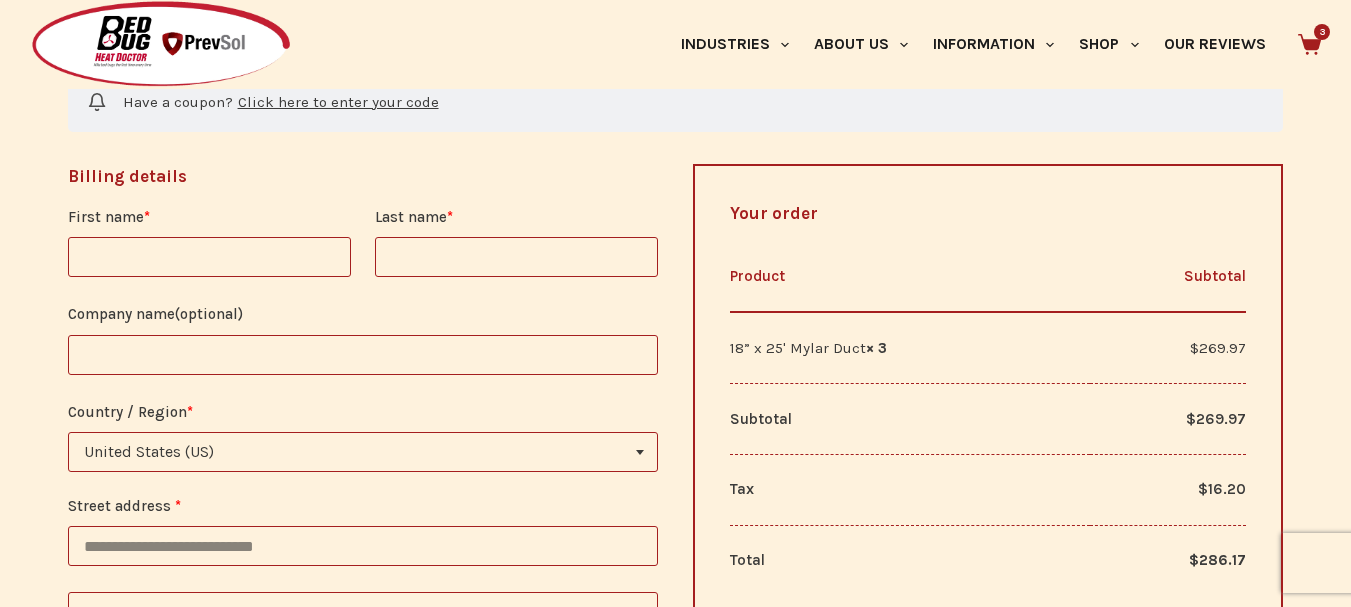 scroll, scrollTop: 600, scrollLeft: 0, axis: vertical 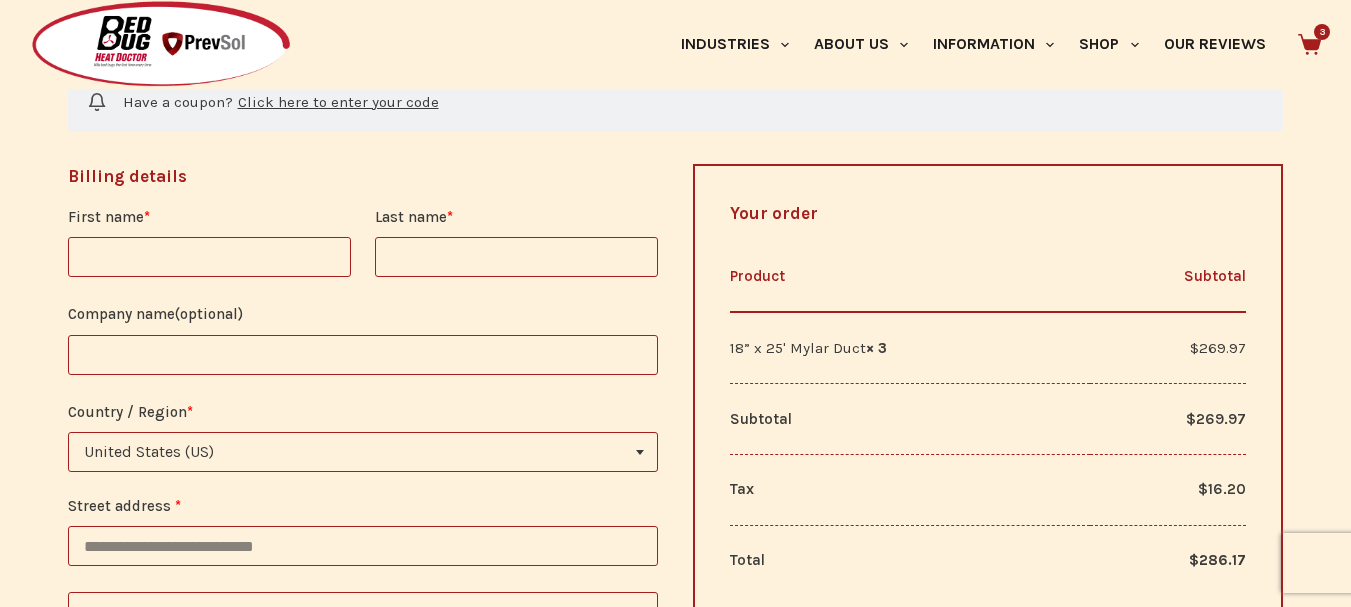 click on "First name  *" at bounding box center (209, 257) 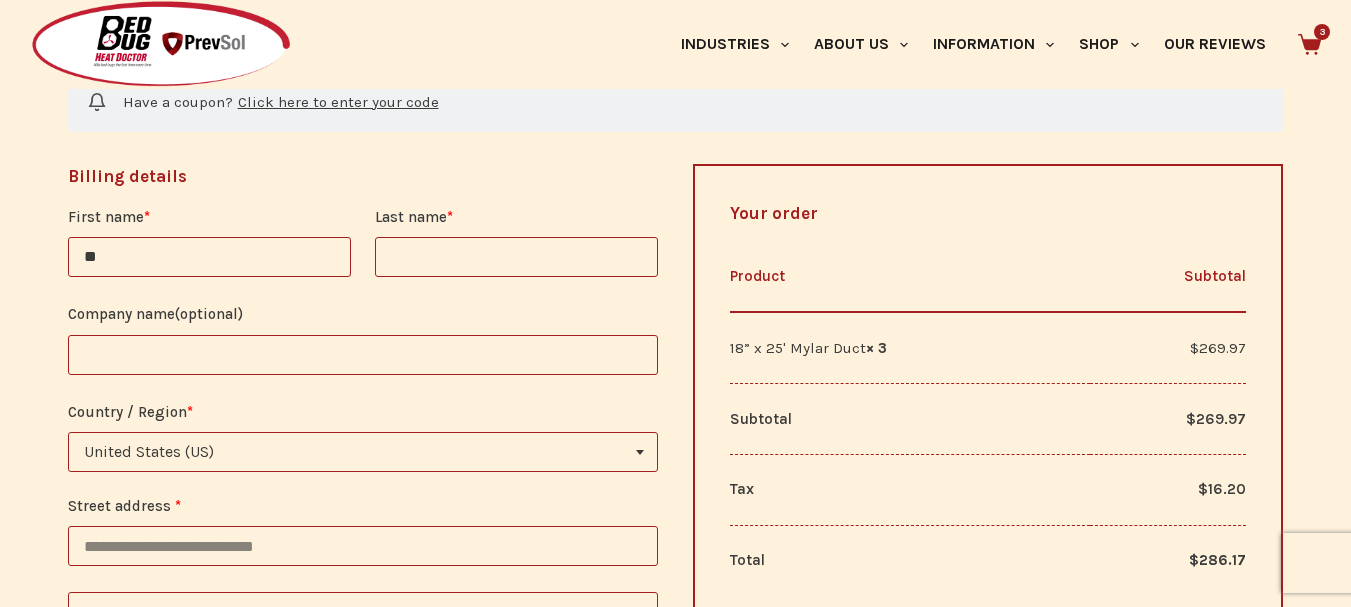 type on "**" 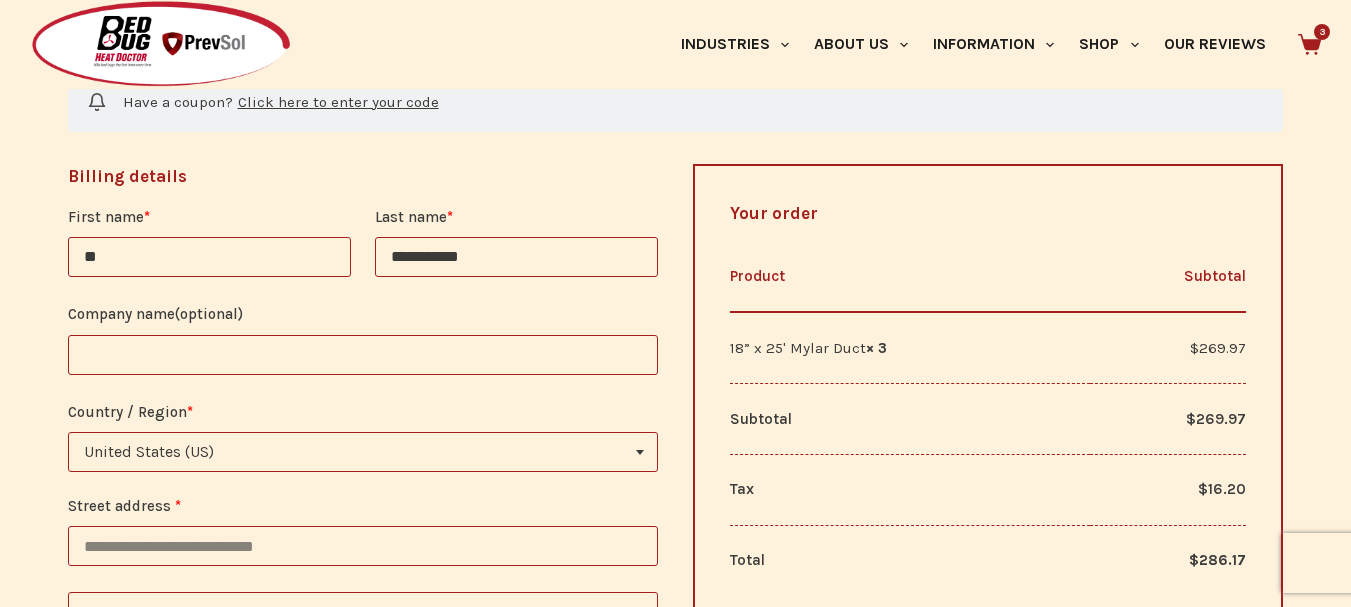 type on "**********" 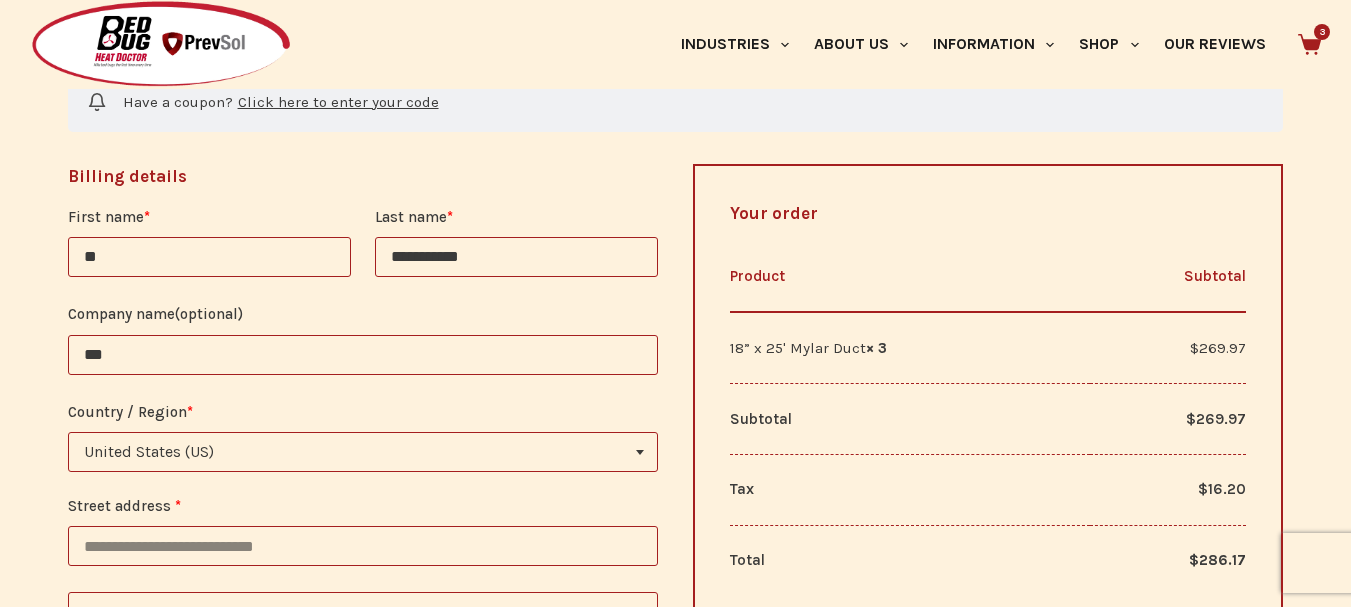 type on "**********" 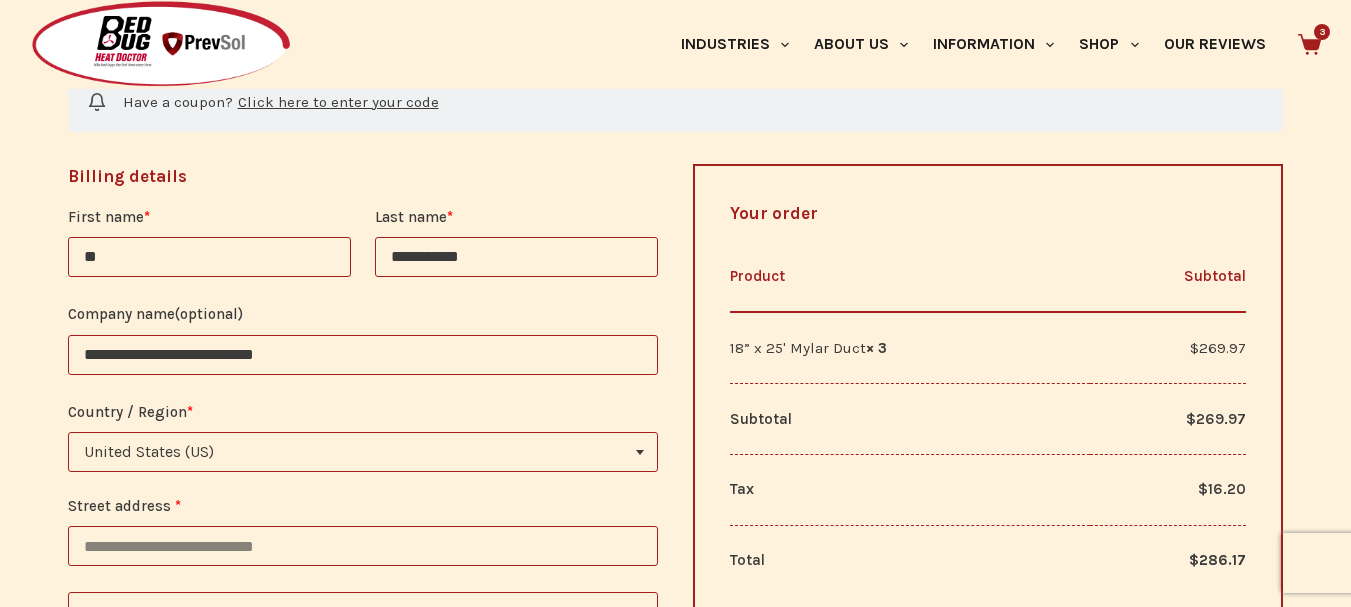 type on "**********" 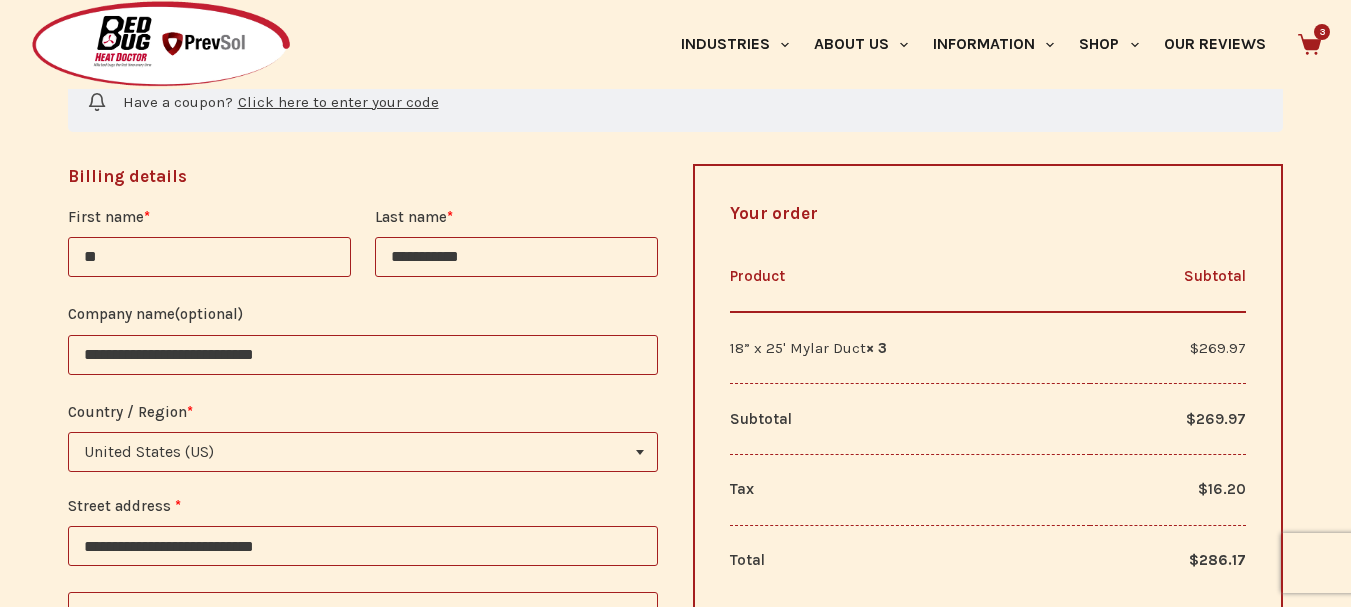 type on "*******" 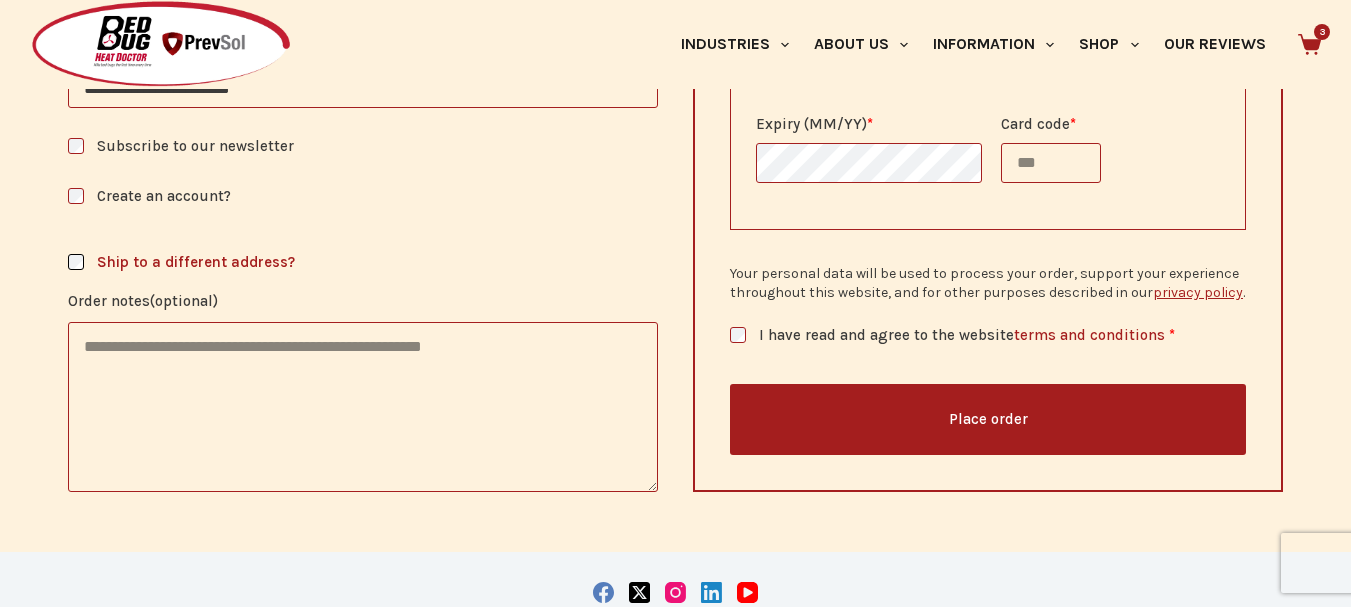 scroll, scrollTop: 1704, scrollLeft: 0, axis: vertical 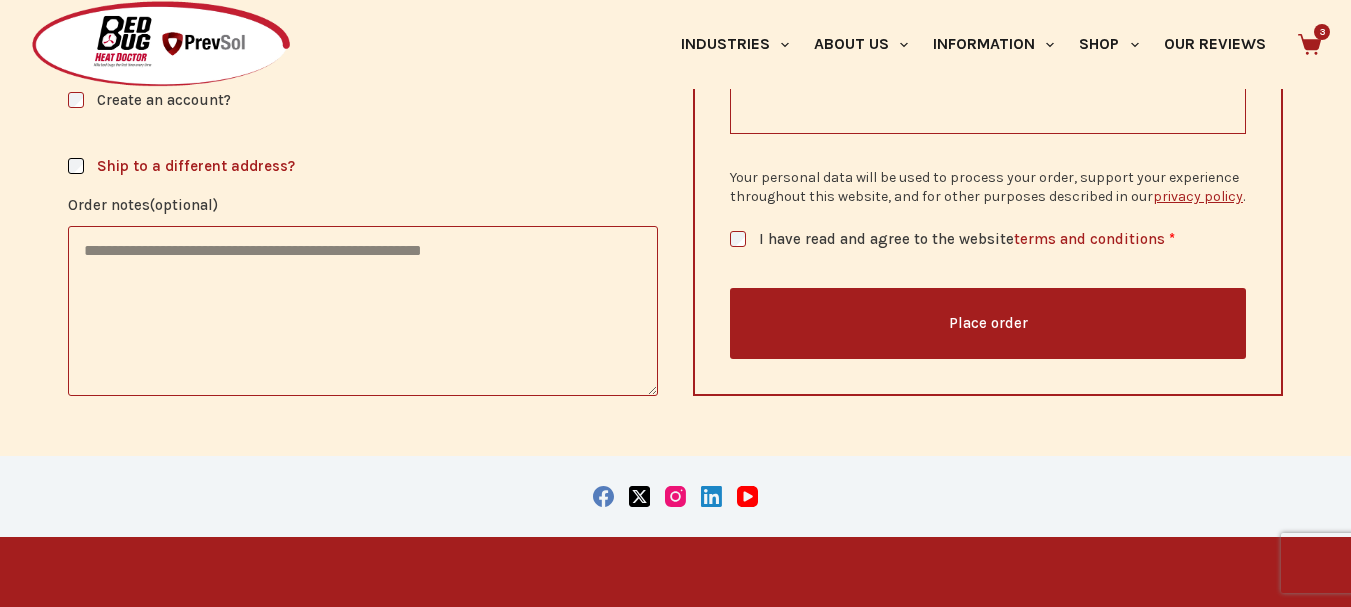 paste on "**********" 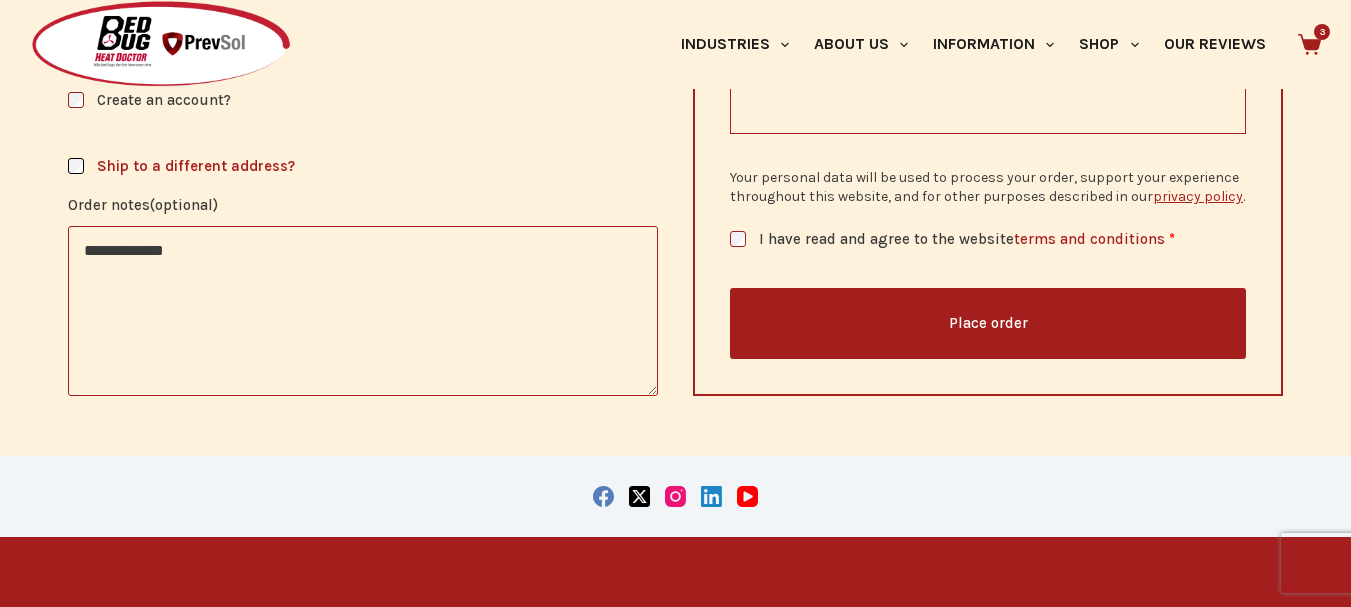 click on "**********" at bounding box center (363, 311) 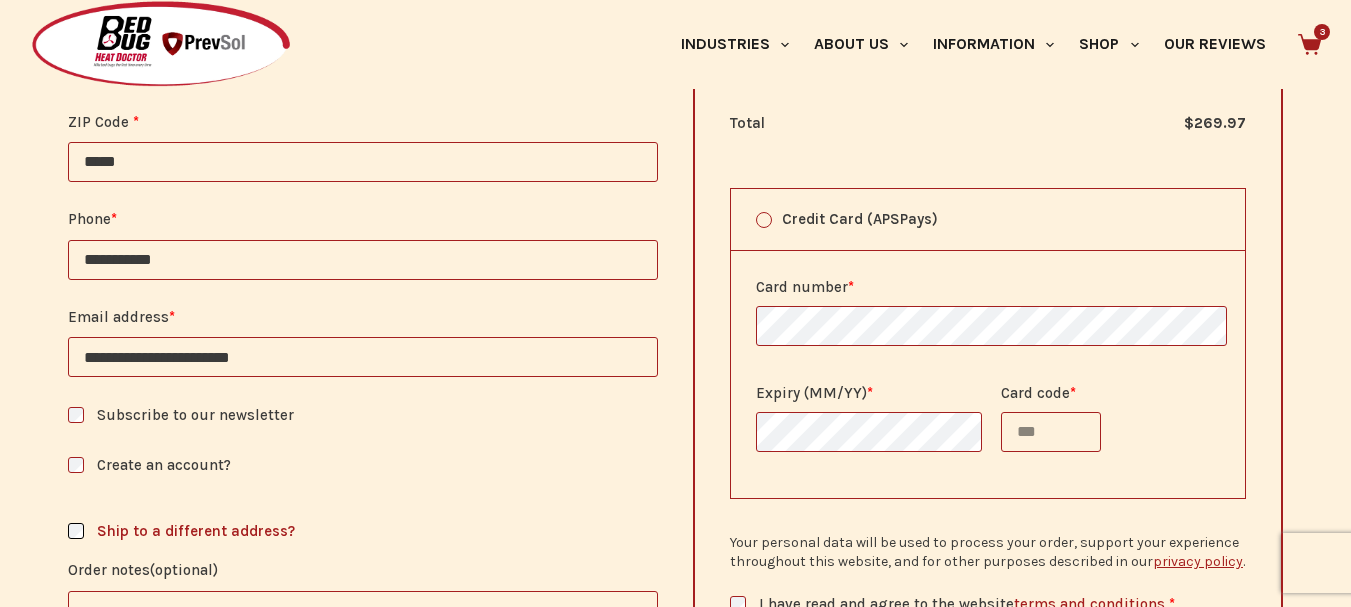 scroll, scrollTop: 1304, scrollLeft: 0, axis: vertical 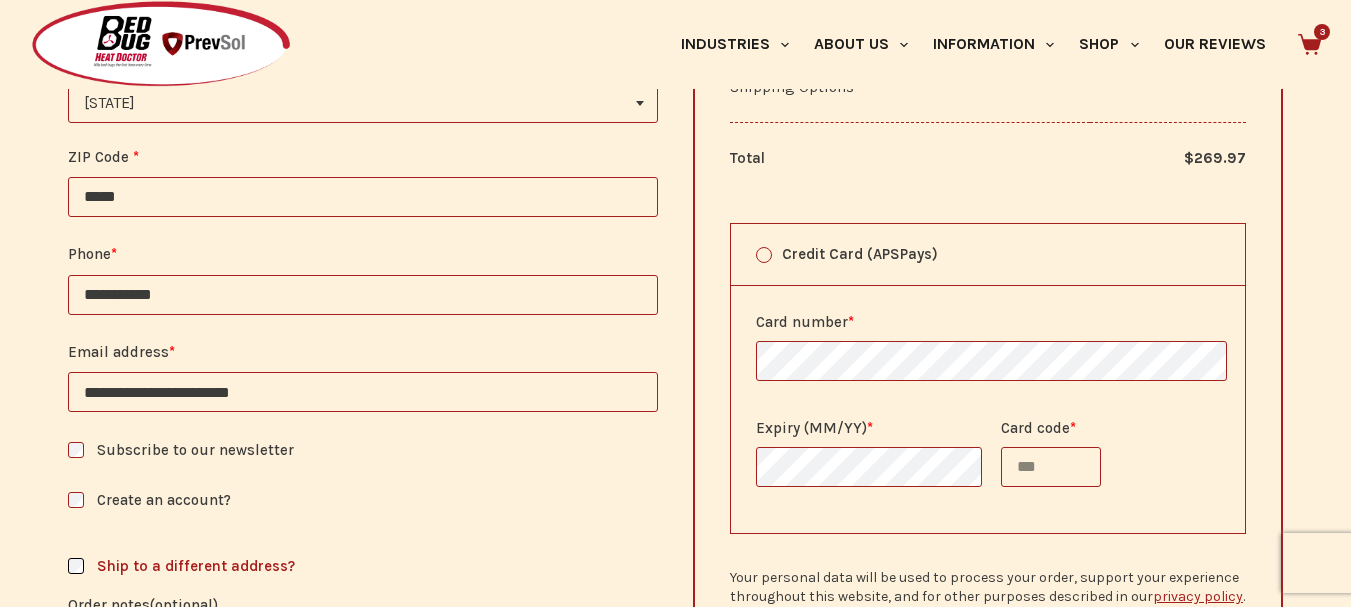 click on "Card code  *" at bounding box center [1051, 467] 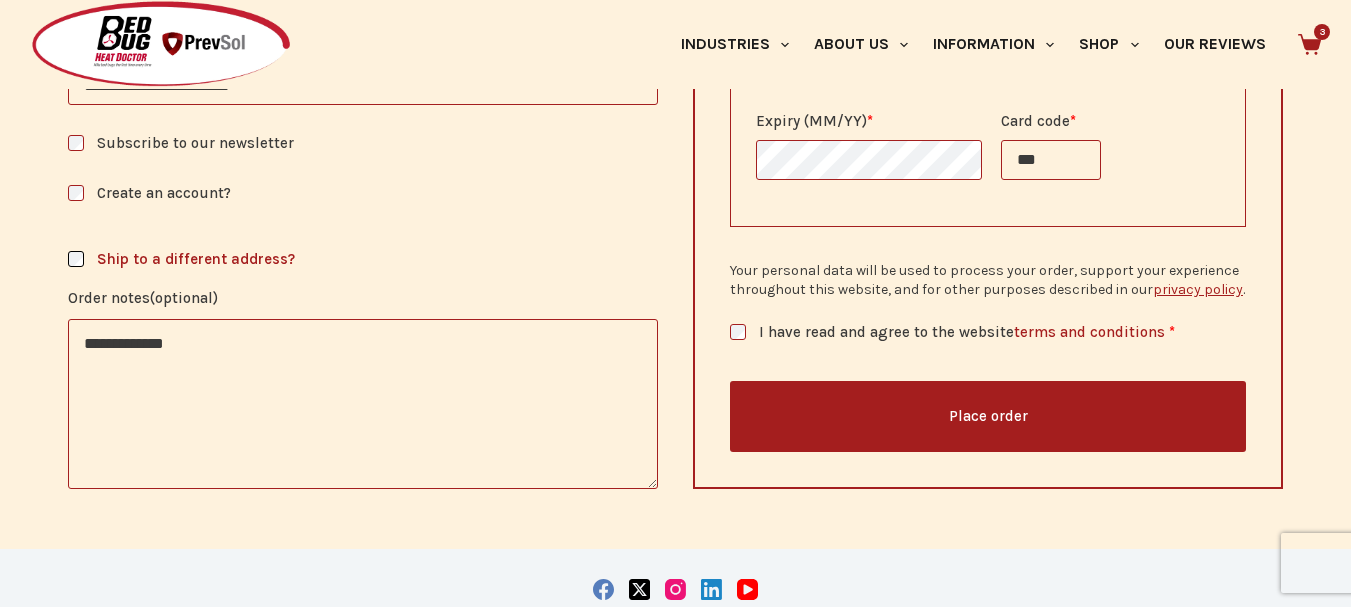 scroll, scrollTop: 1704, scrollLeft: 0, axis: vertical 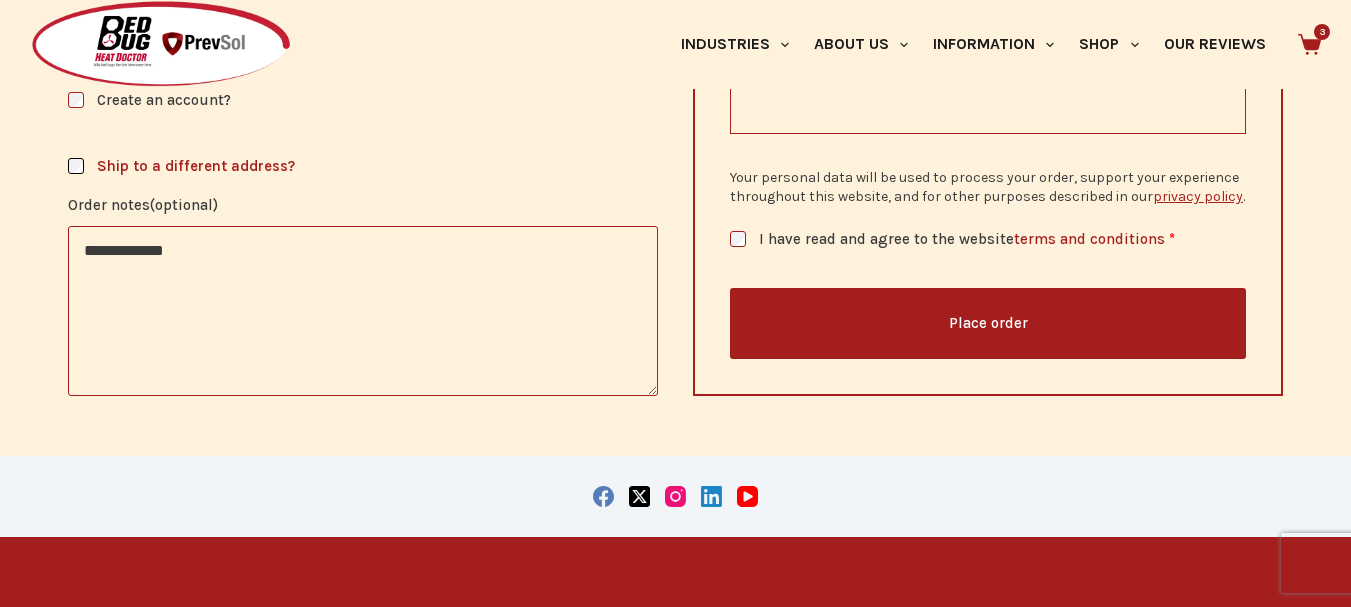 type on "***" 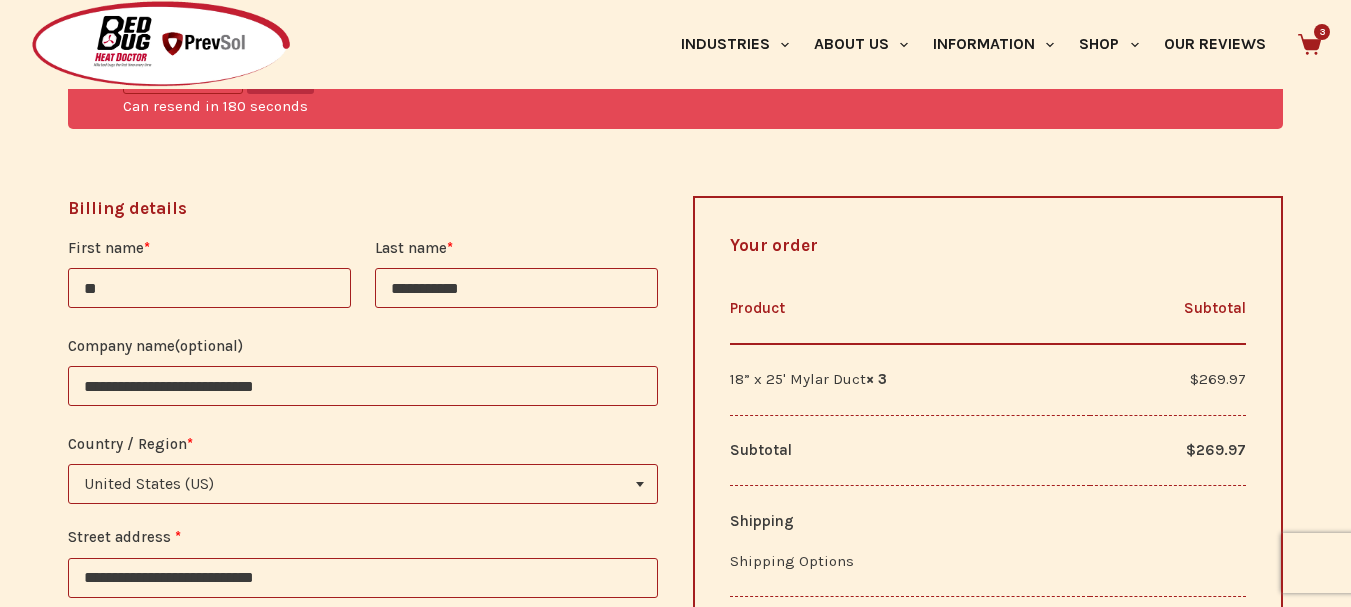 scroll, scrollTop: 664, scrollLeft: 0, axis: vertical 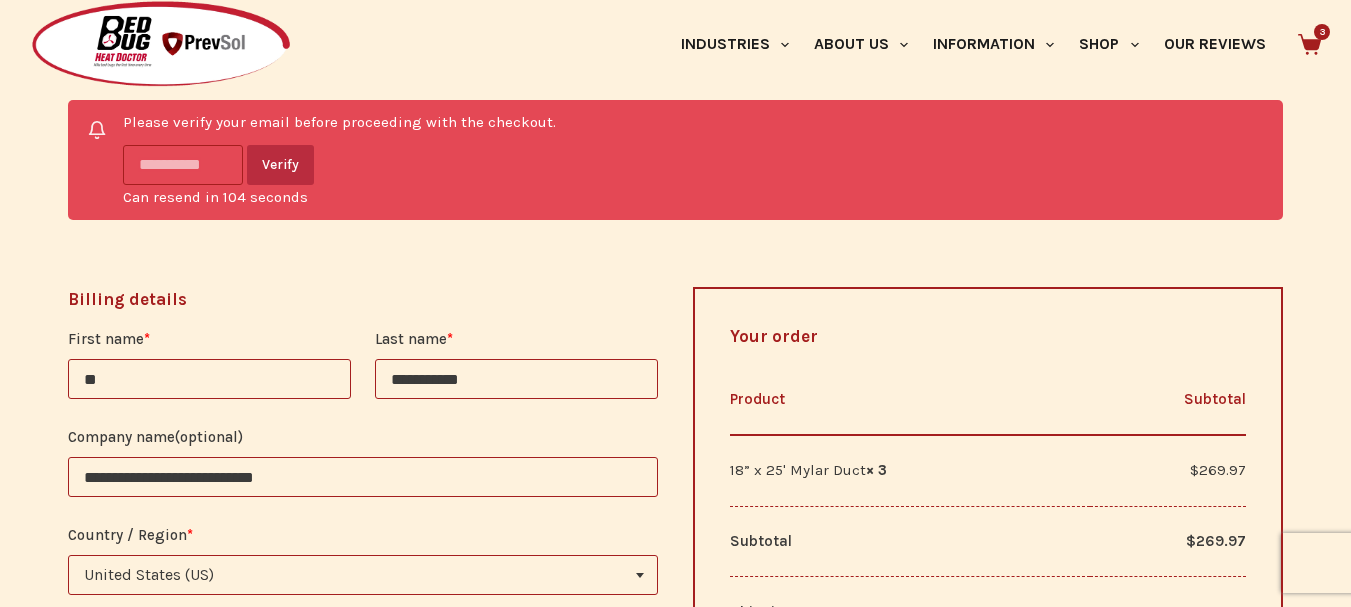 click at bounding box center (183, 165) 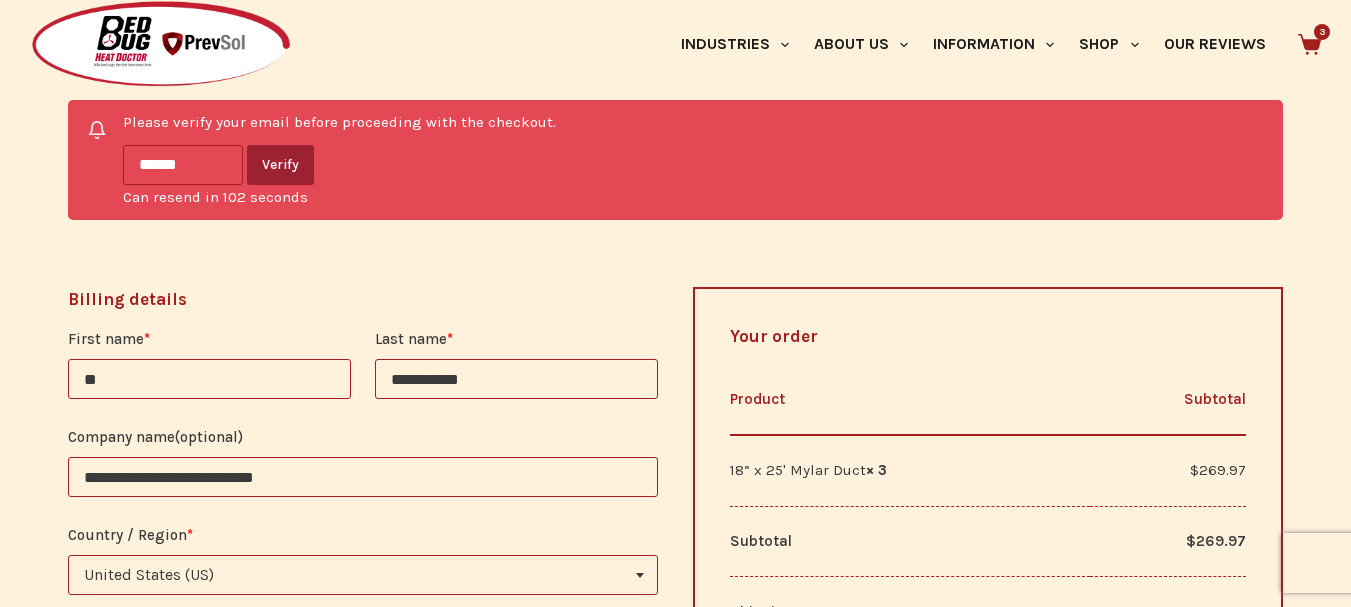 type on "******" 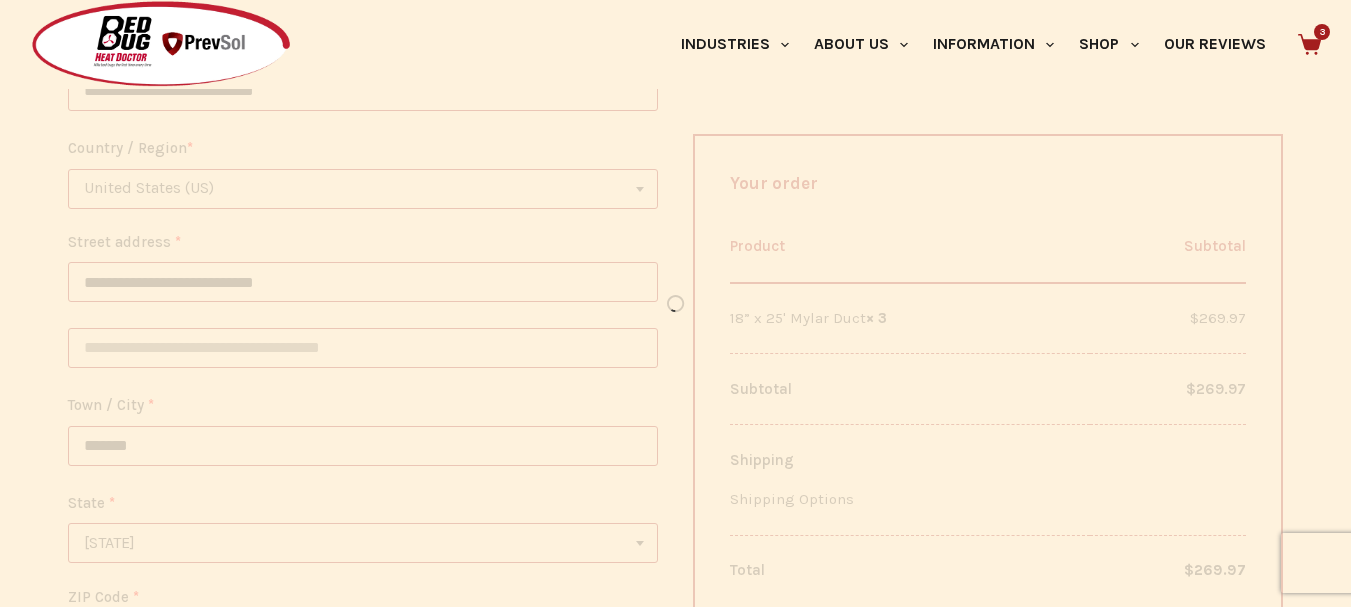 scroll, scrollTop: 1164, scrollLeft: 0, axis: vertical 